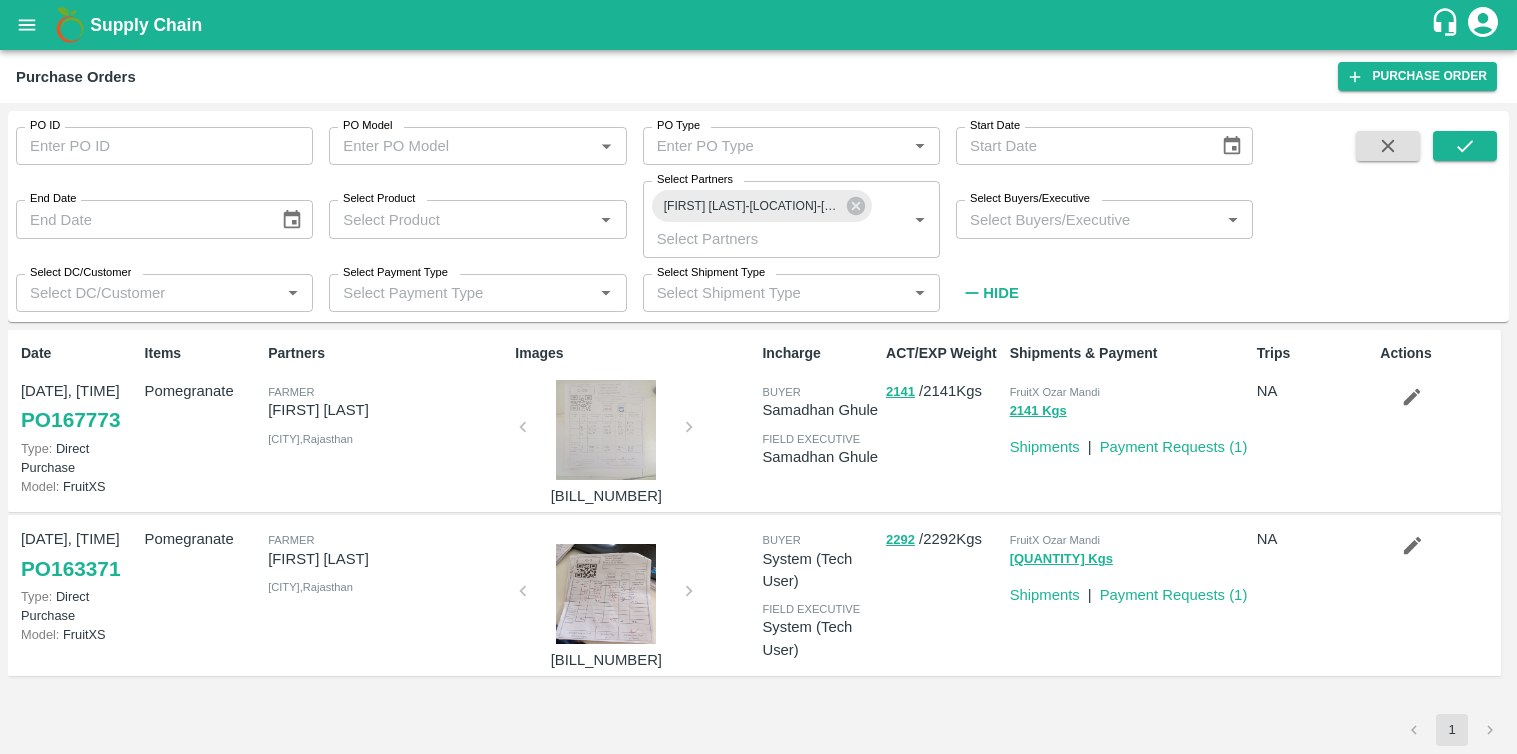 scroll, scrollTop: 0, scrollLeft: 0, axis: both 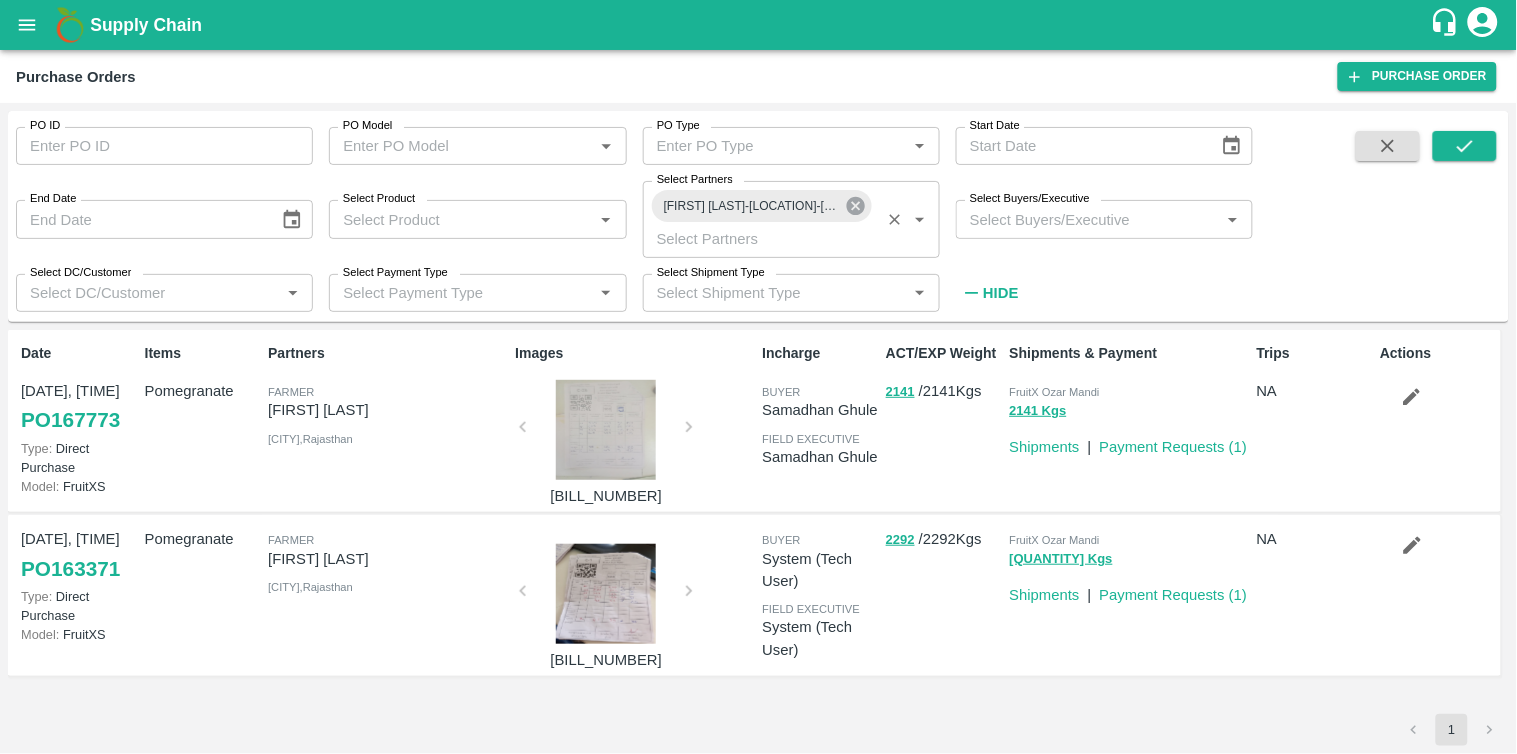 click 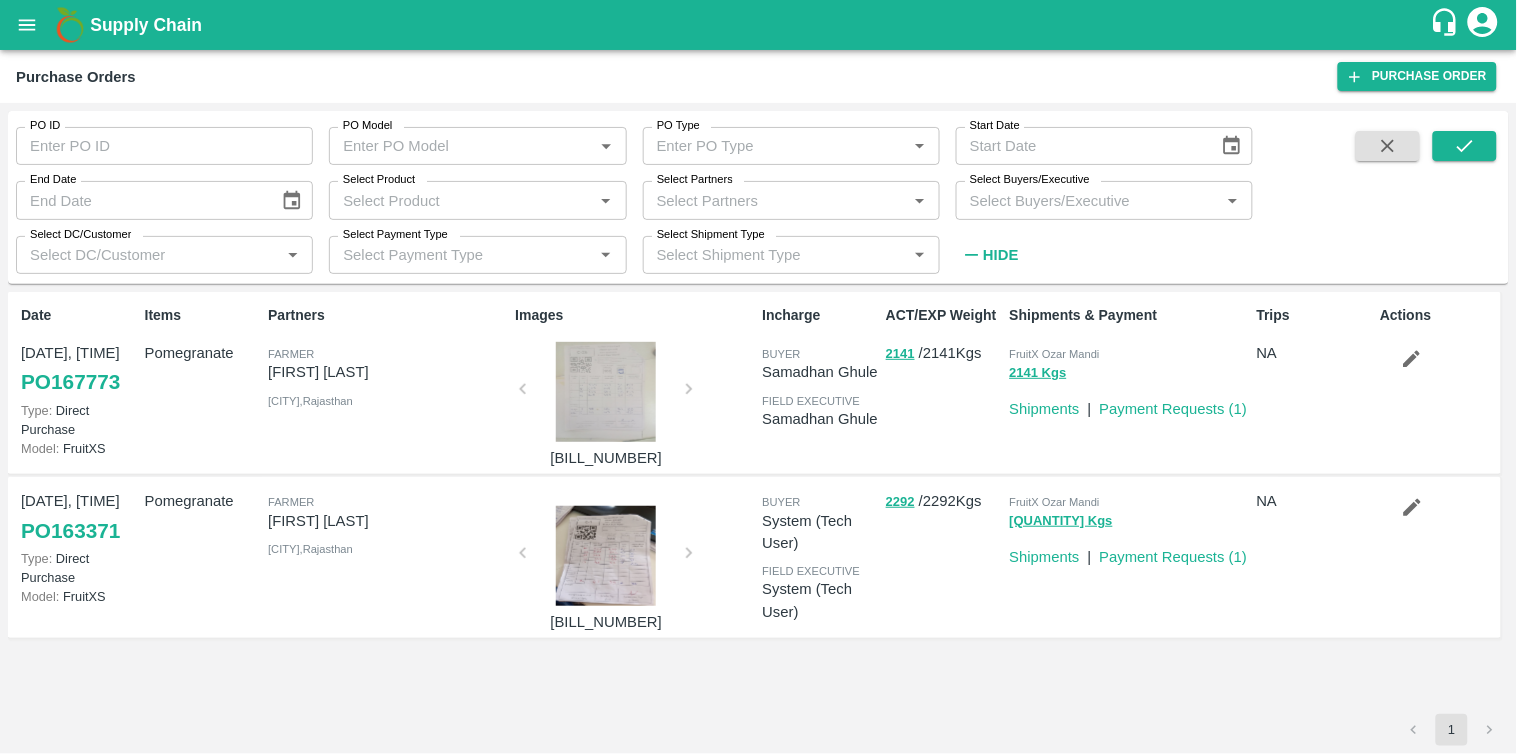 type 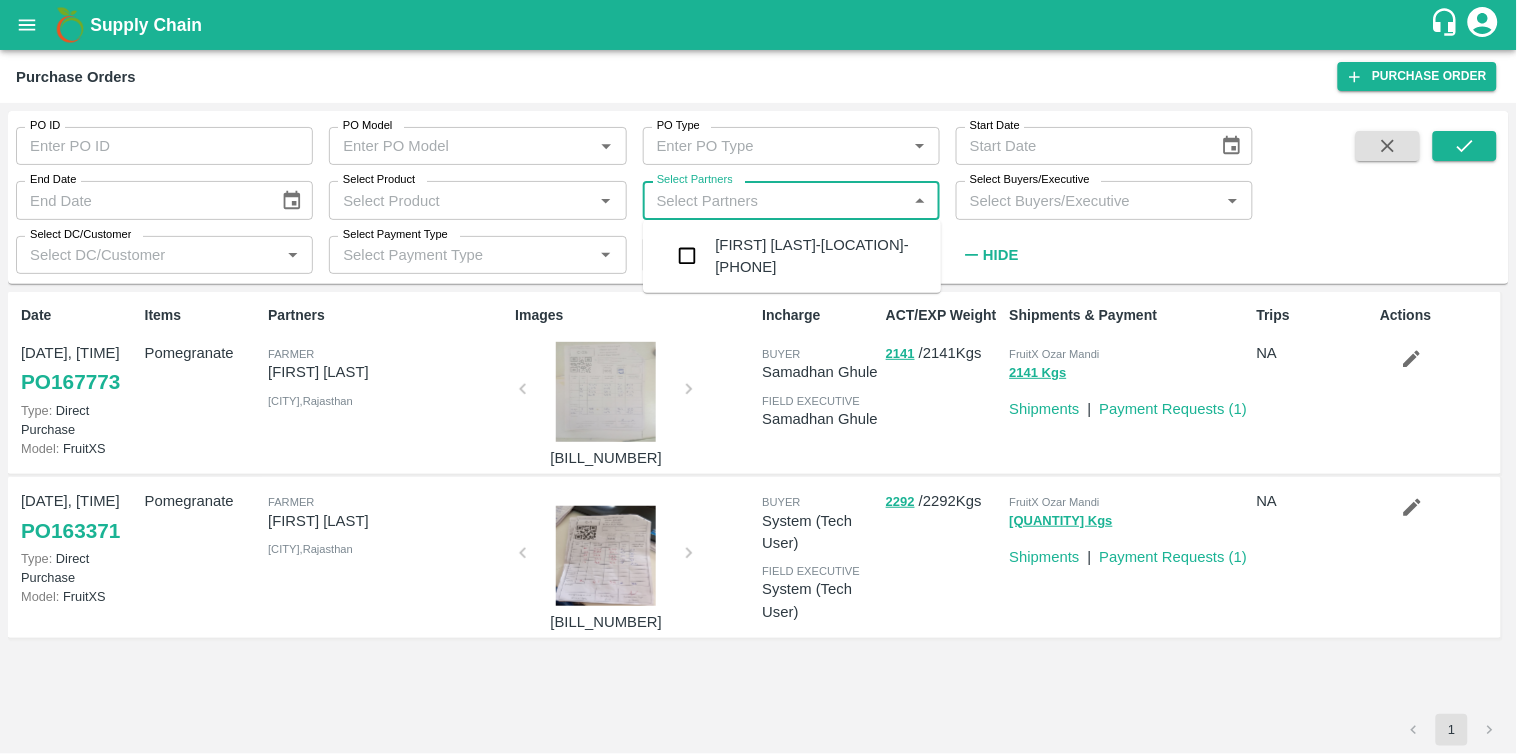 click on "Select Partners" at bounding box center (775, 200) 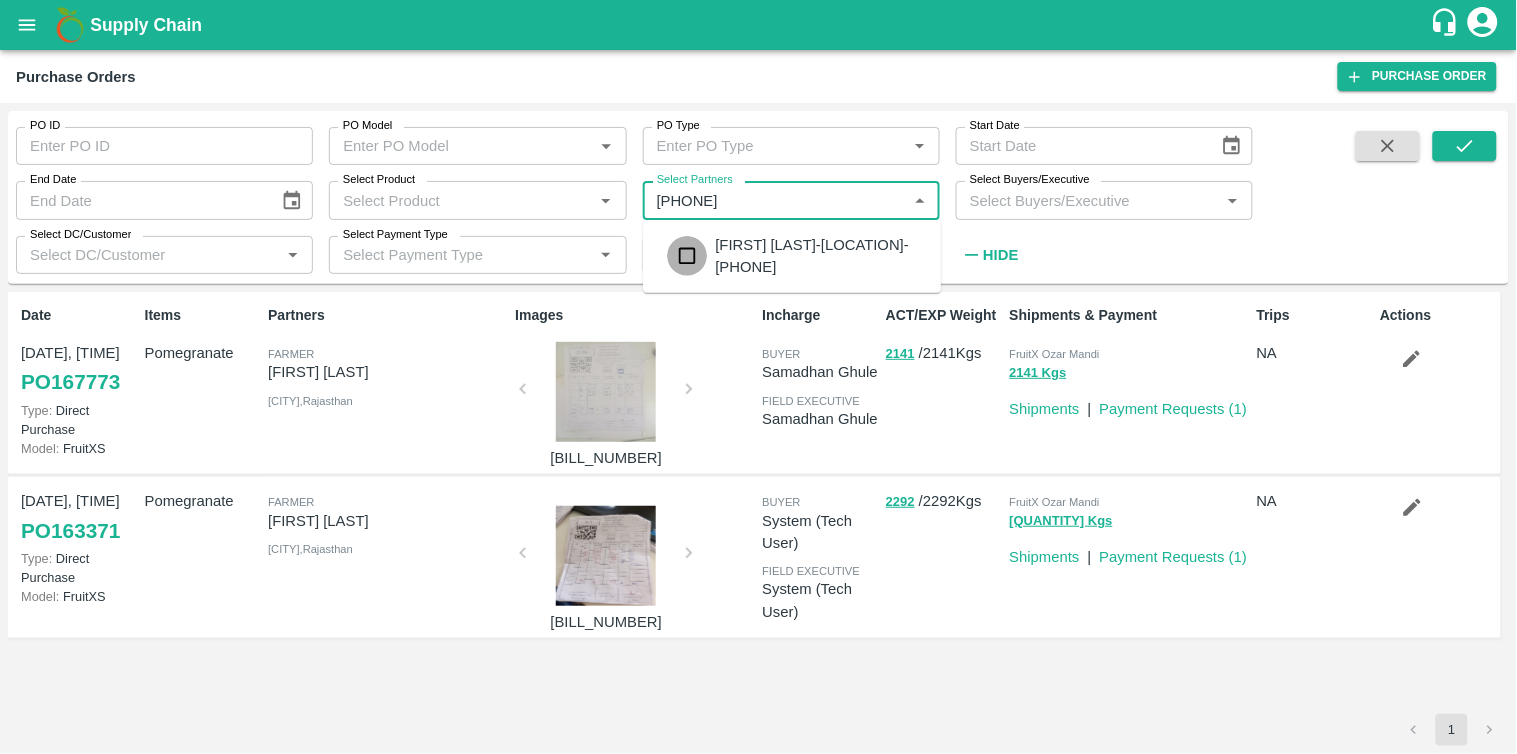 click at bounding box center (687, 256) 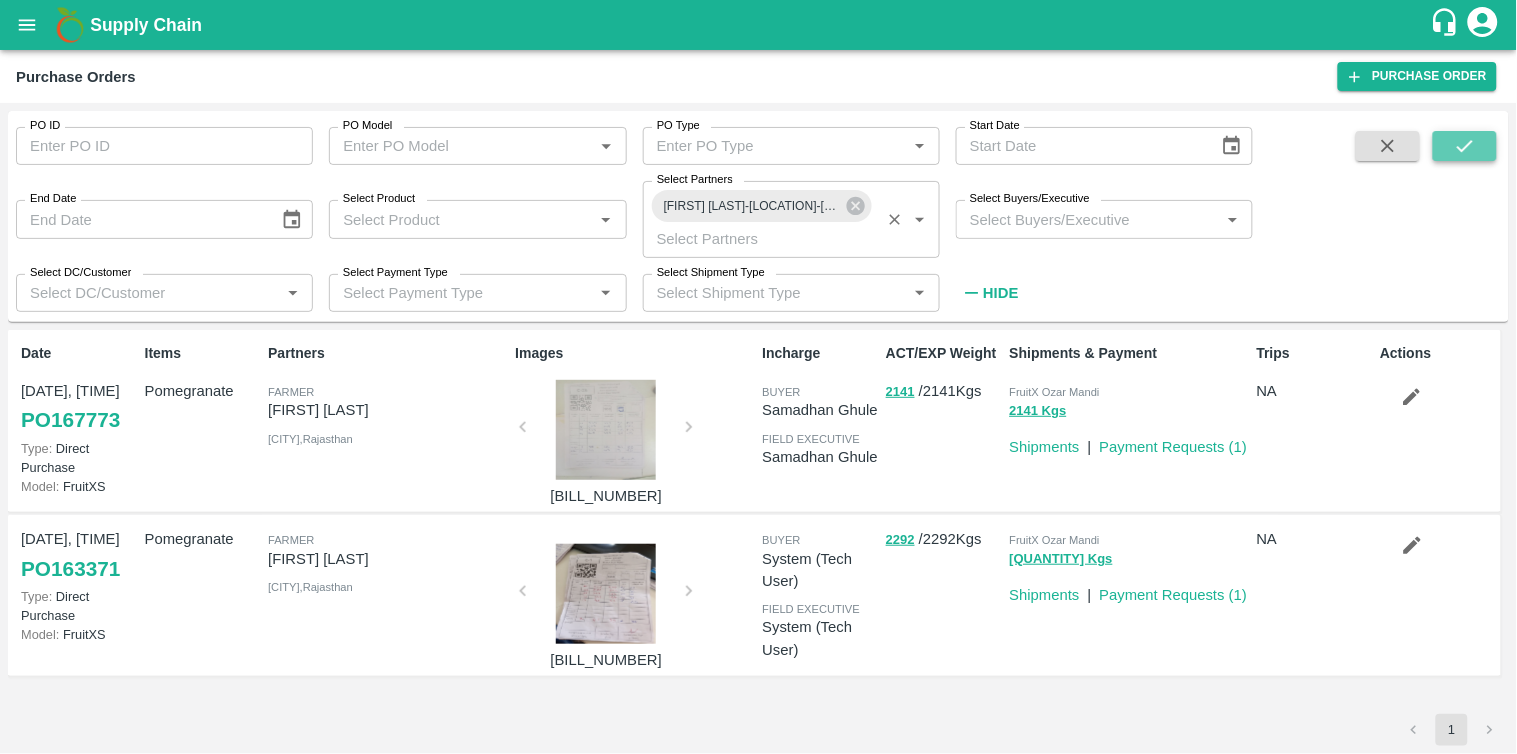 click 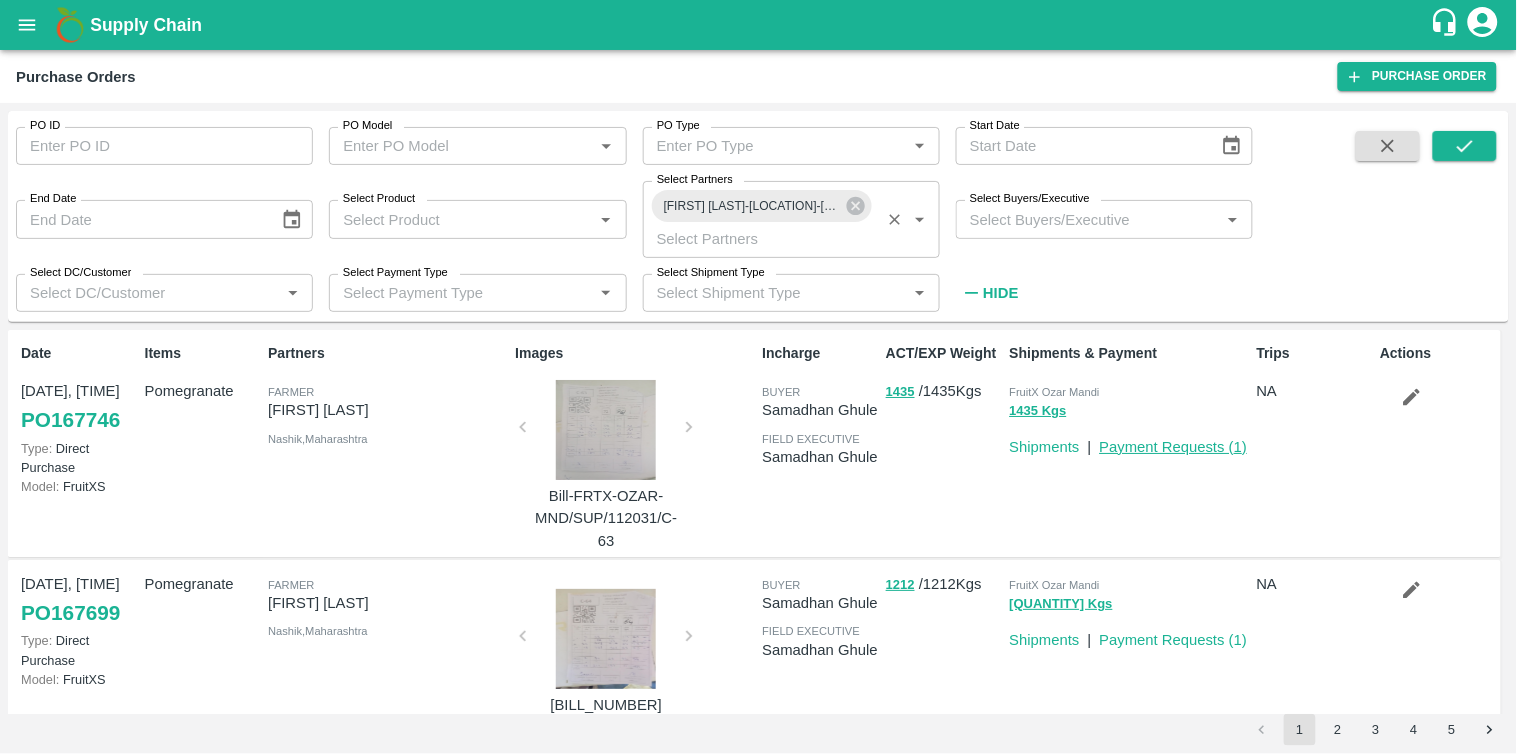 click on "Payment Requests ( 1 )" at bounding box center [1174, 447] 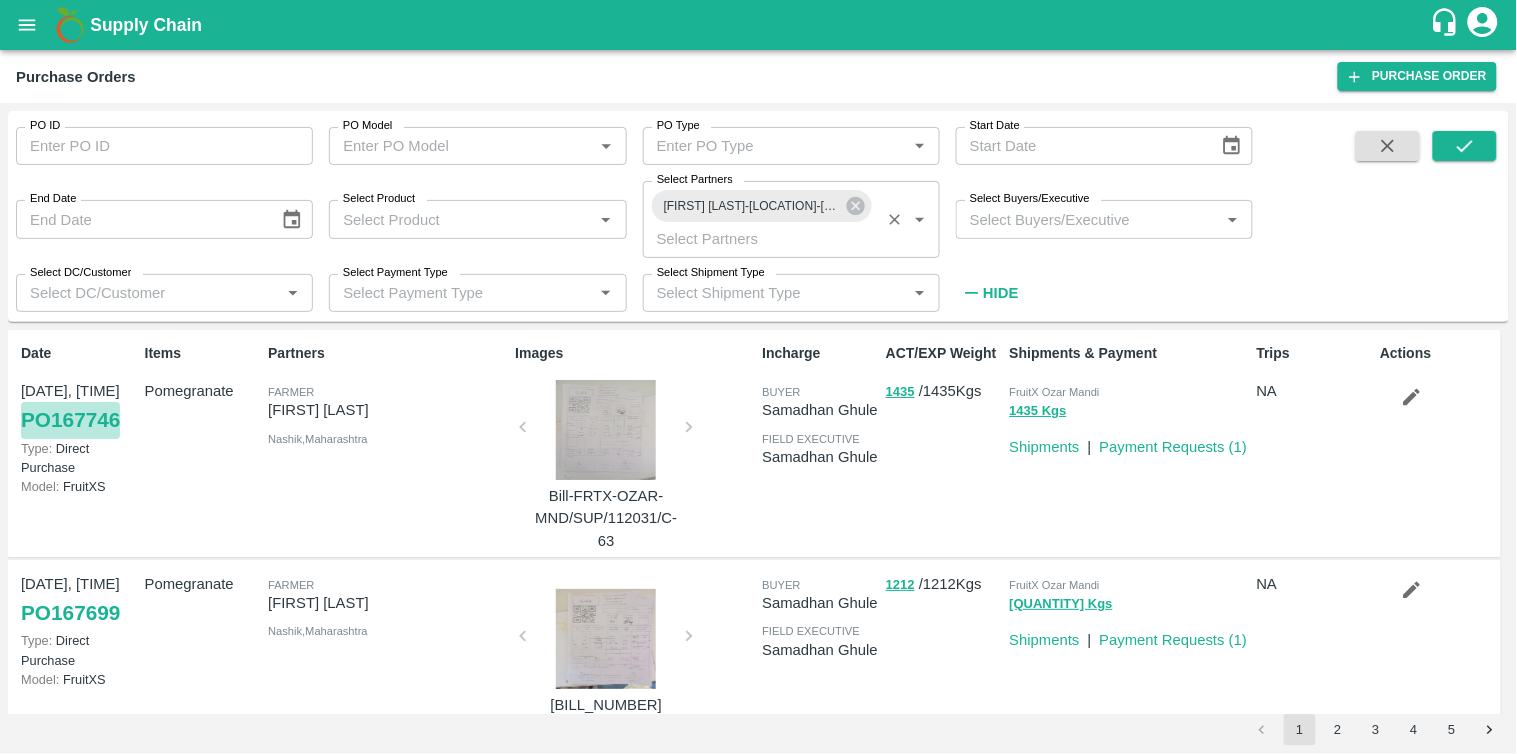 click on "PO  167746" at bounding box center (70, 420) 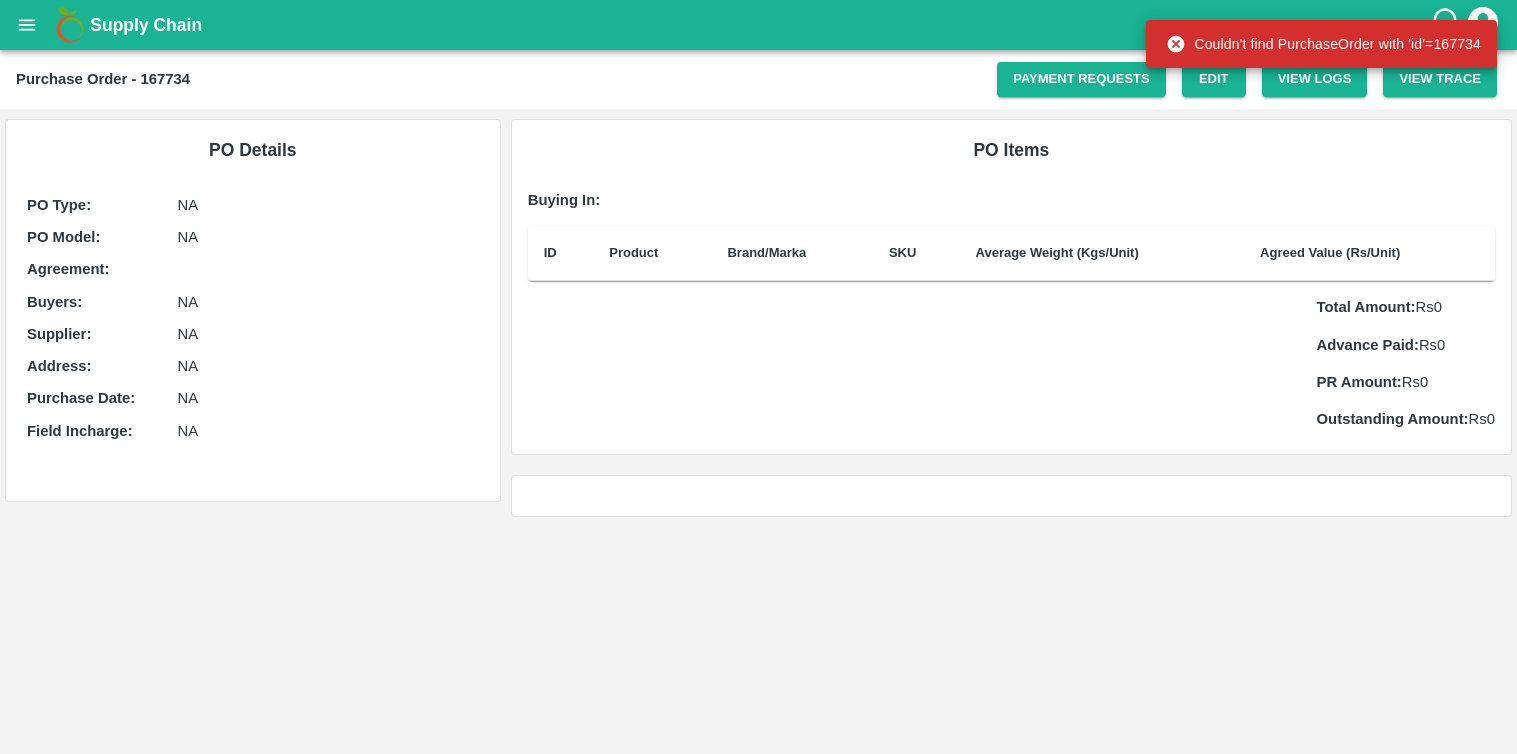 scroll, scrollTop: 0, scrollLeft: 0, axis: both 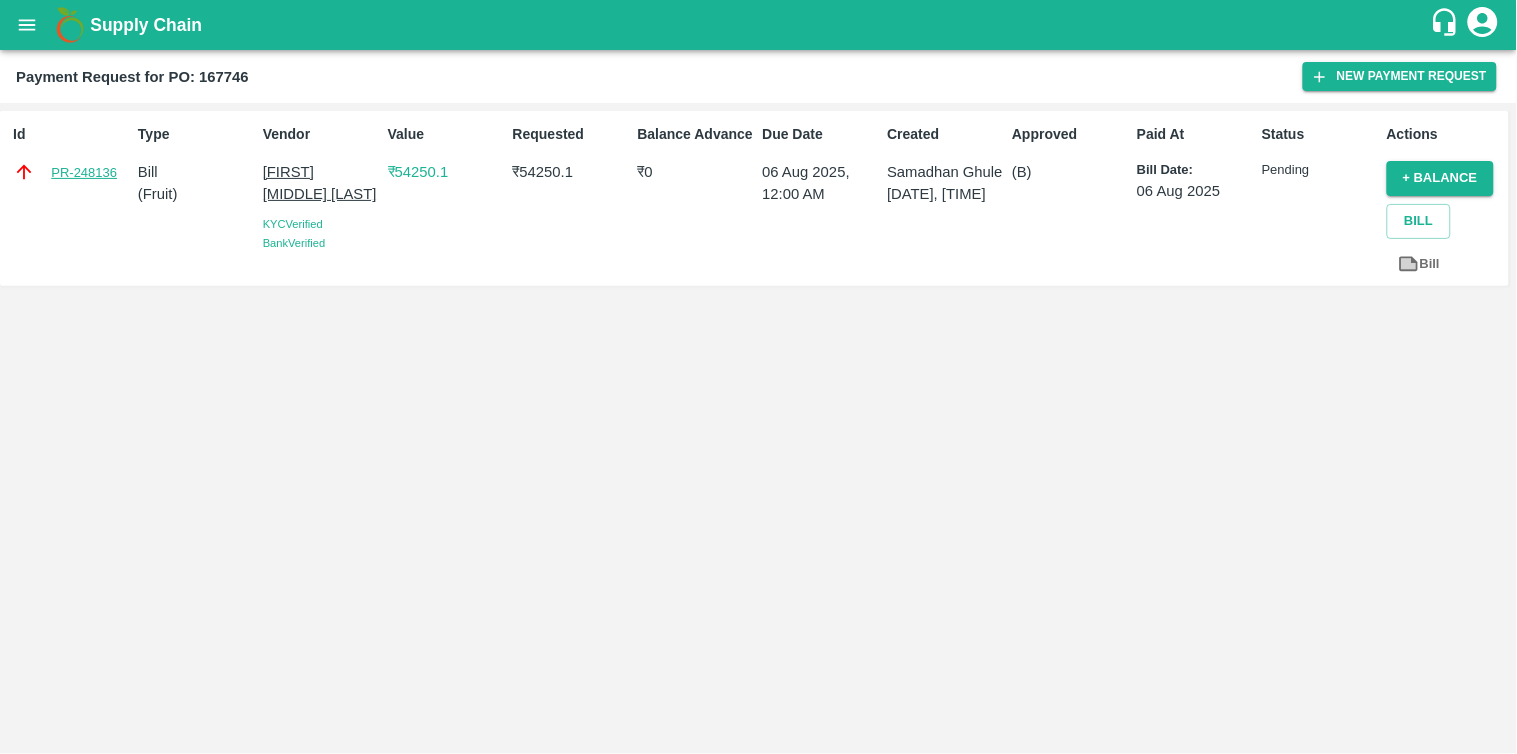 click on "PR-248136" at bounding box center [84, 173] 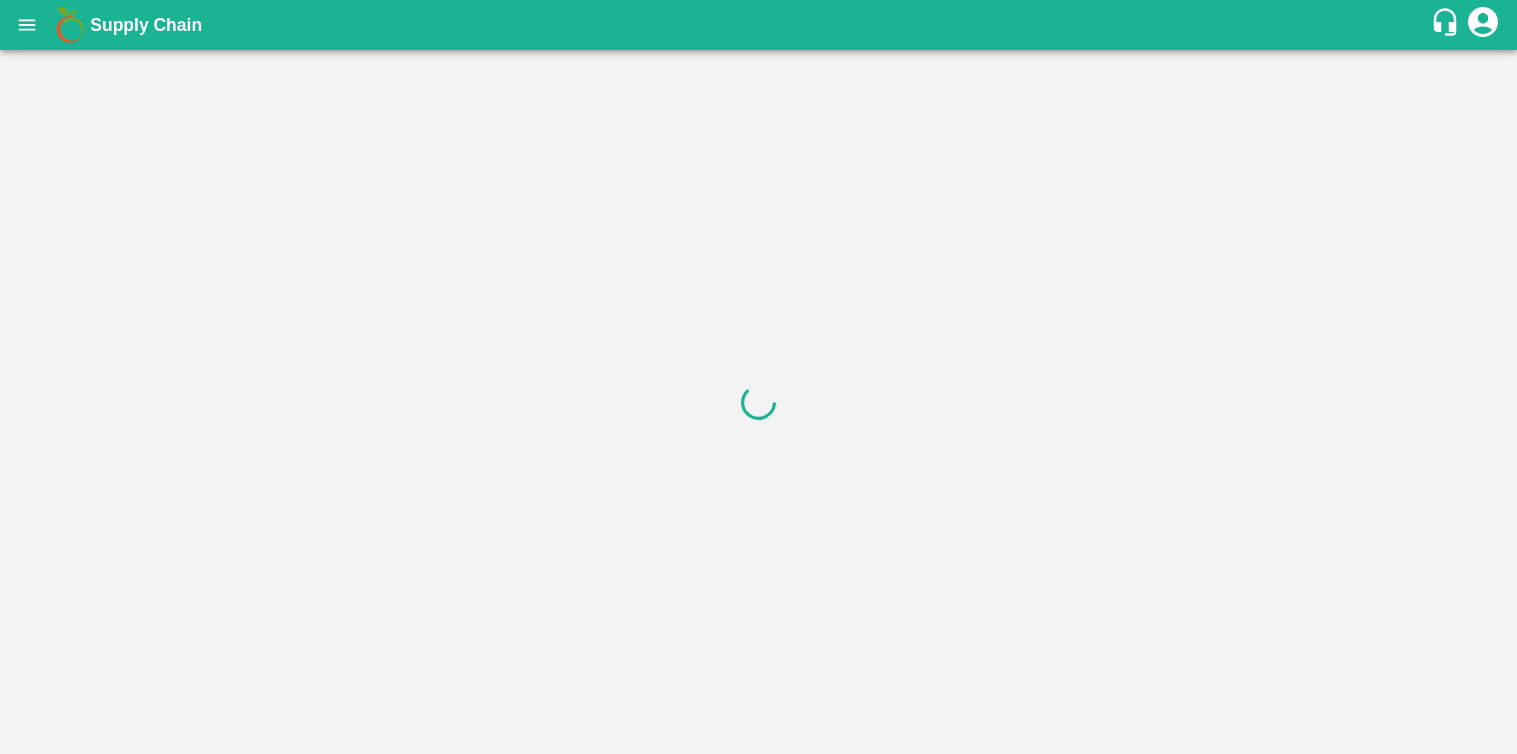 scroll, scrollTop: 0, scrollLeft: 0, axis: both 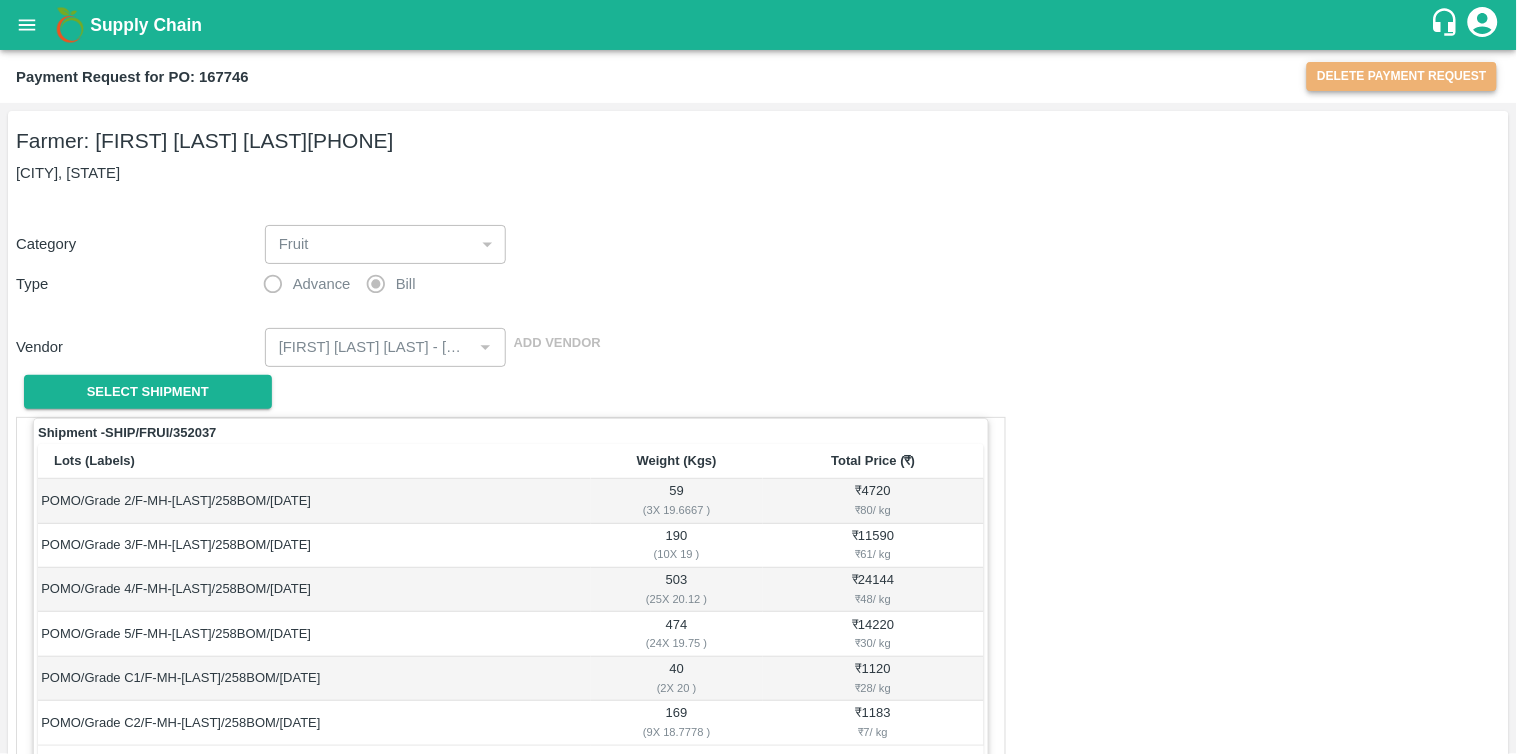 click on "Delete Payment Request" at bounding box center (1402, 76) 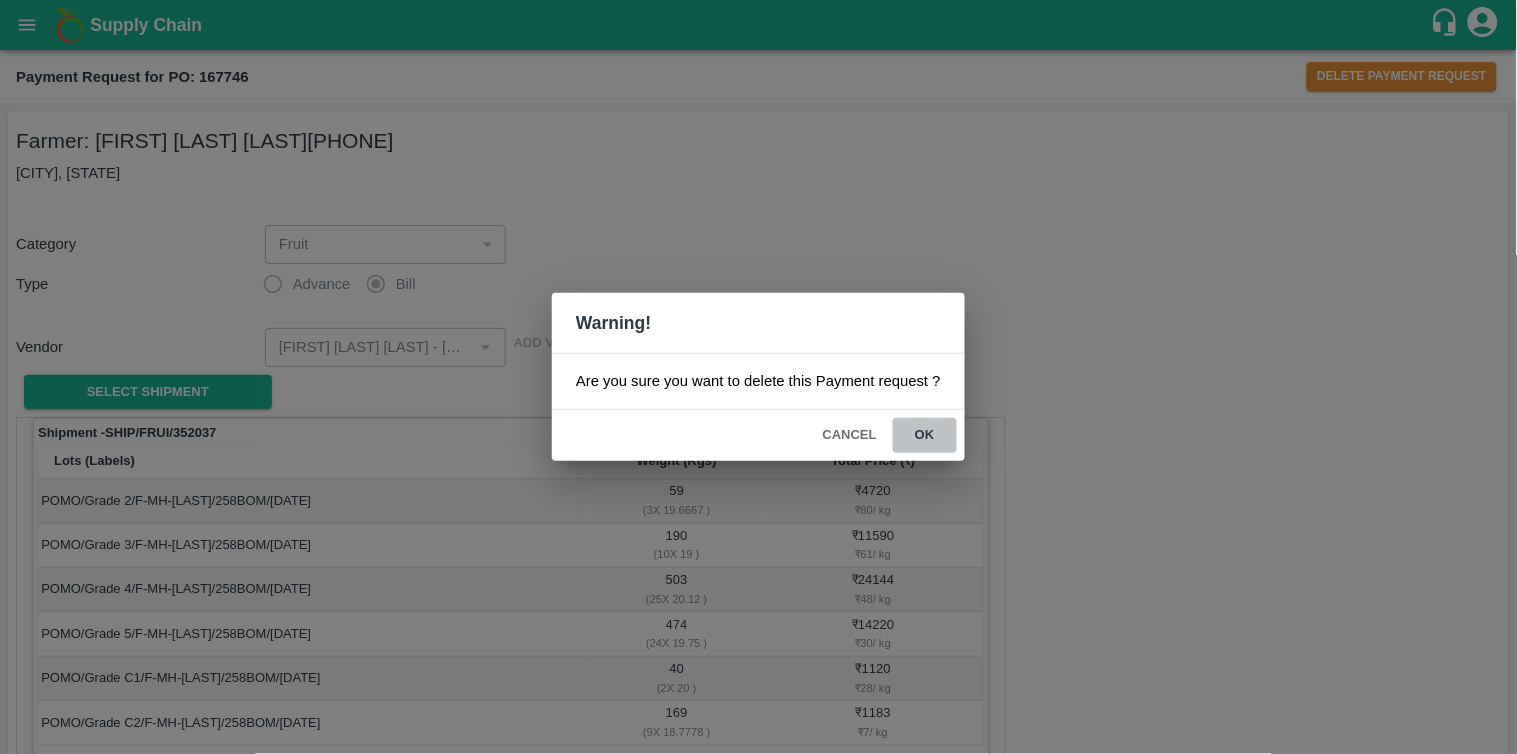 click on "ok" at bounding box center [925, 435] 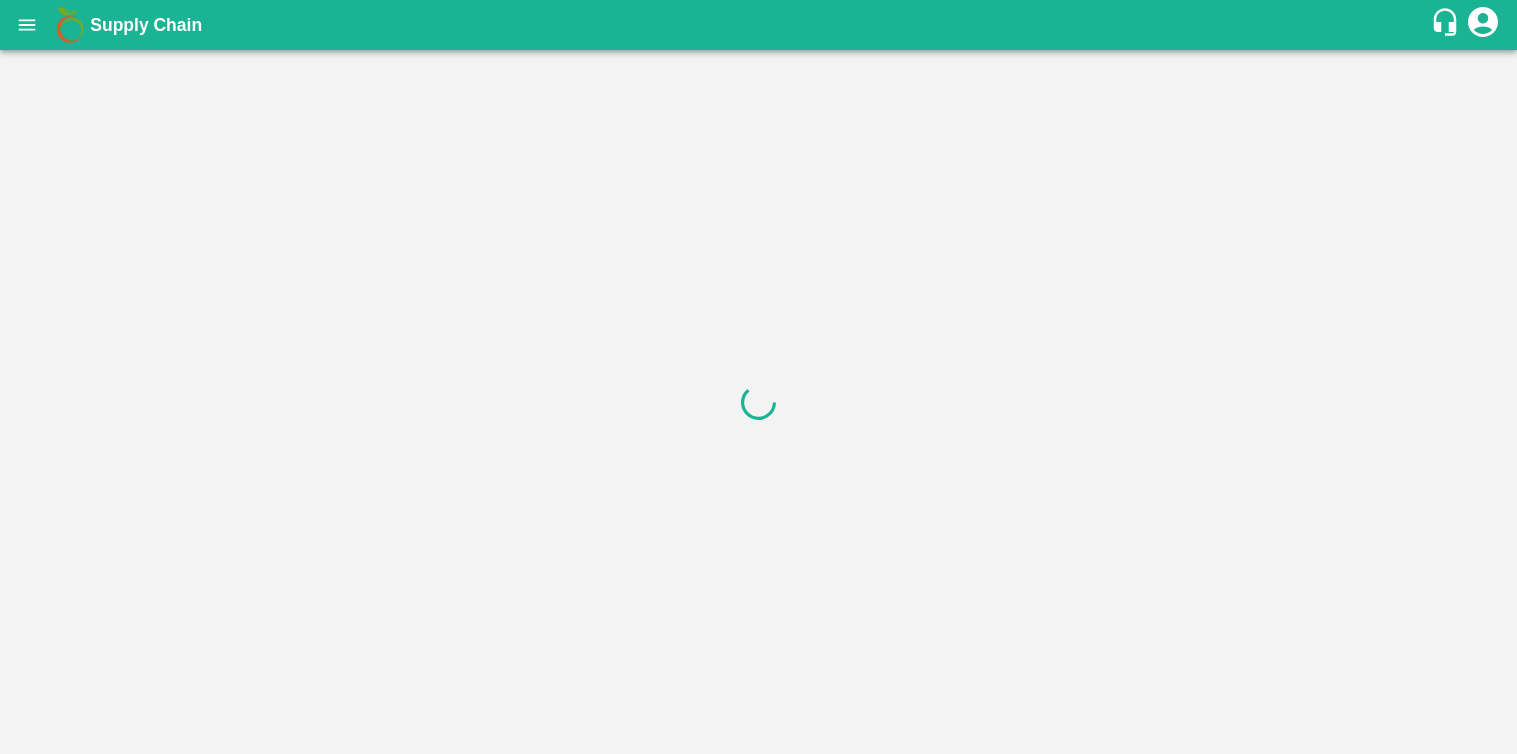 scroll, scrollTop: 0, scrollLeft: 0, axis: both 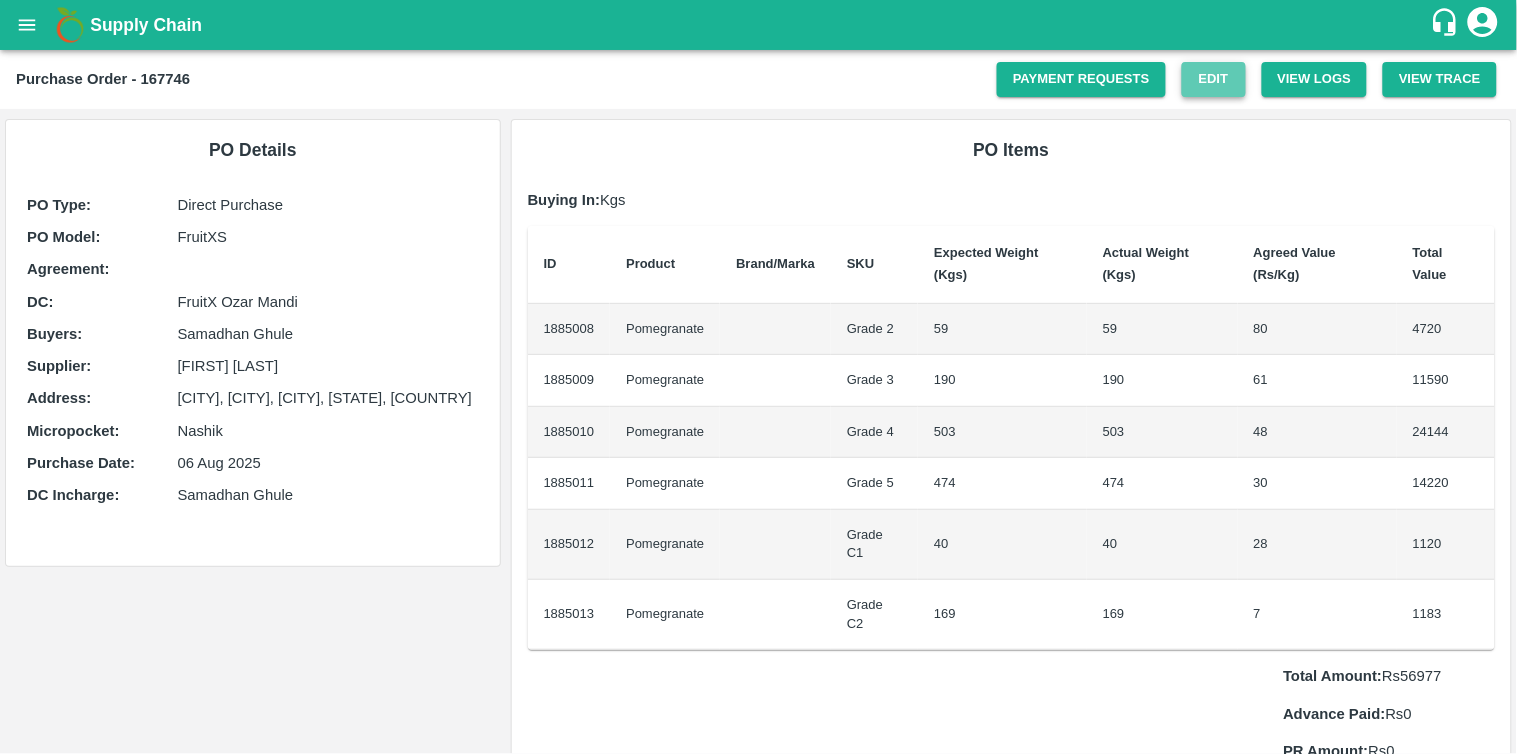 click on "Edit" at bounding box center (1214, 79) 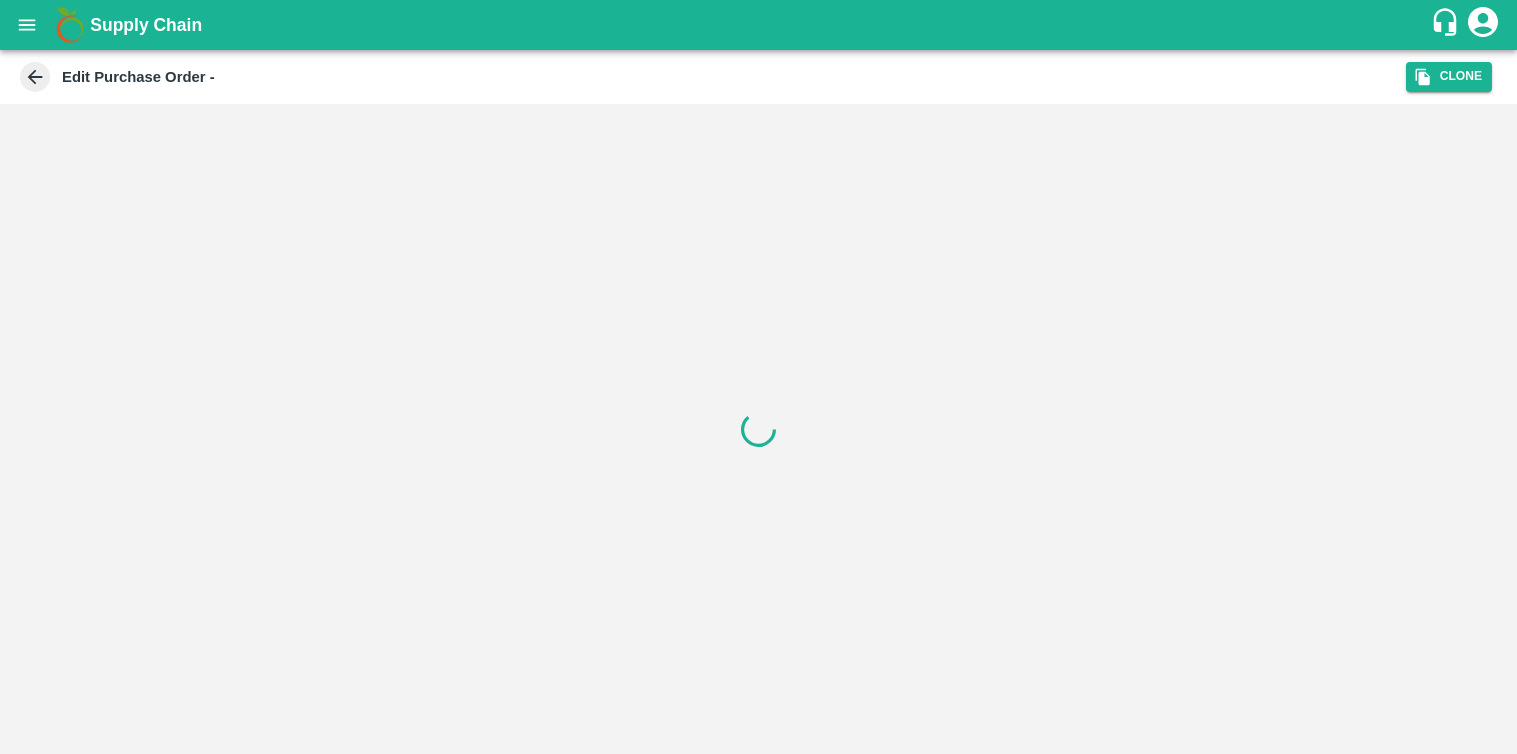 scroll, scrollTop: 0, scrollLeft: 0, axis: both 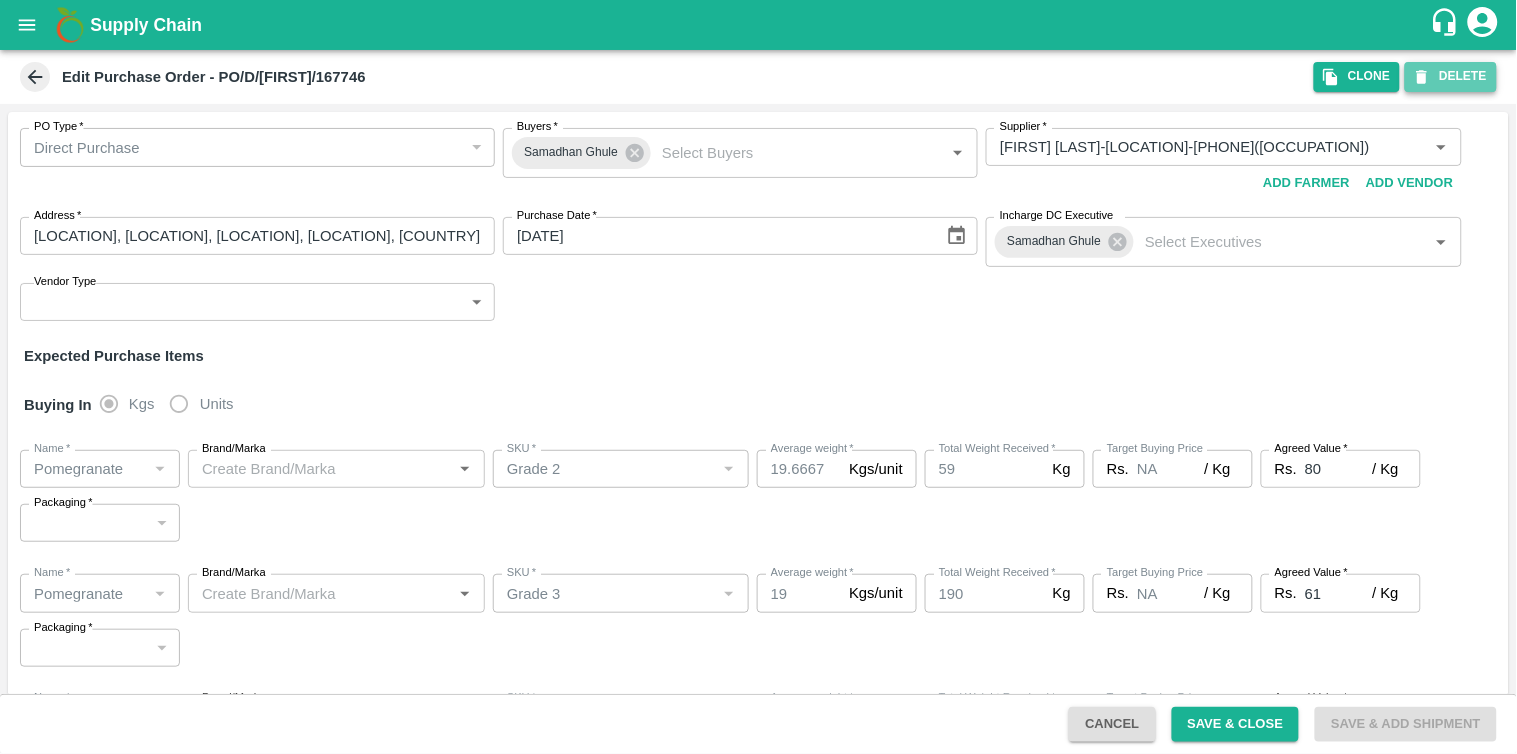 click on "DELETE" at bounding box center (1451, 76) 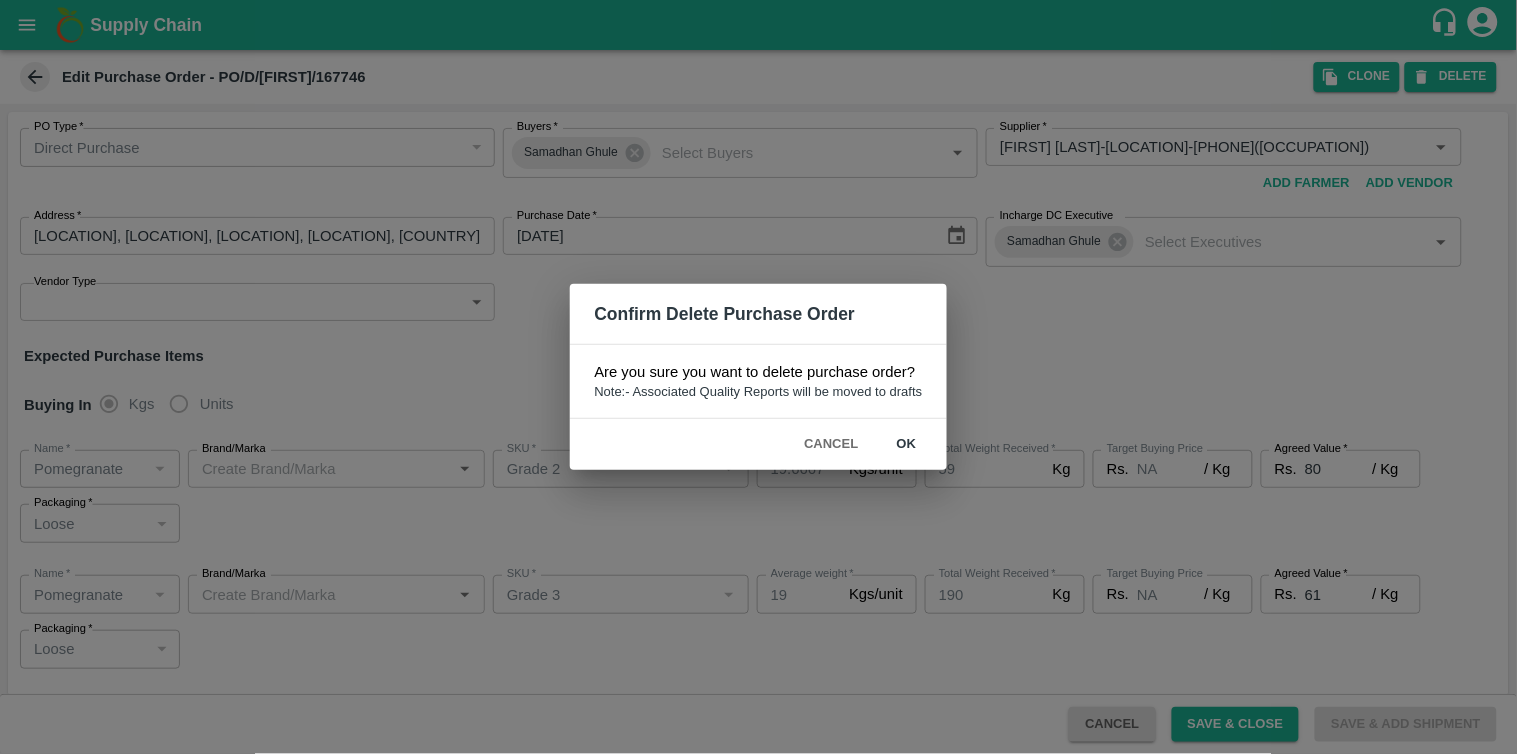click on "ok" at bounding box center (907, 444) 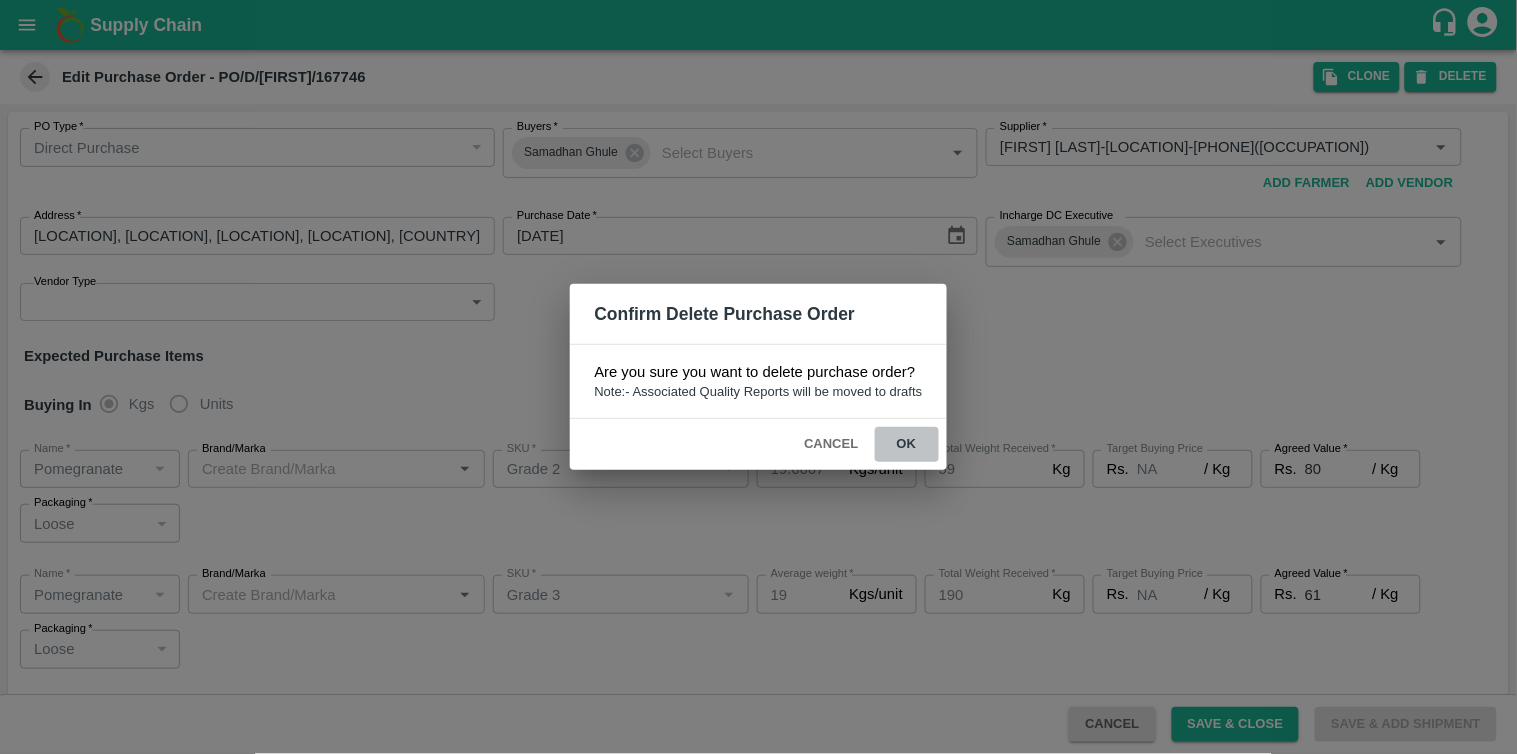 click on "ok" at bounding box center (907, 444) 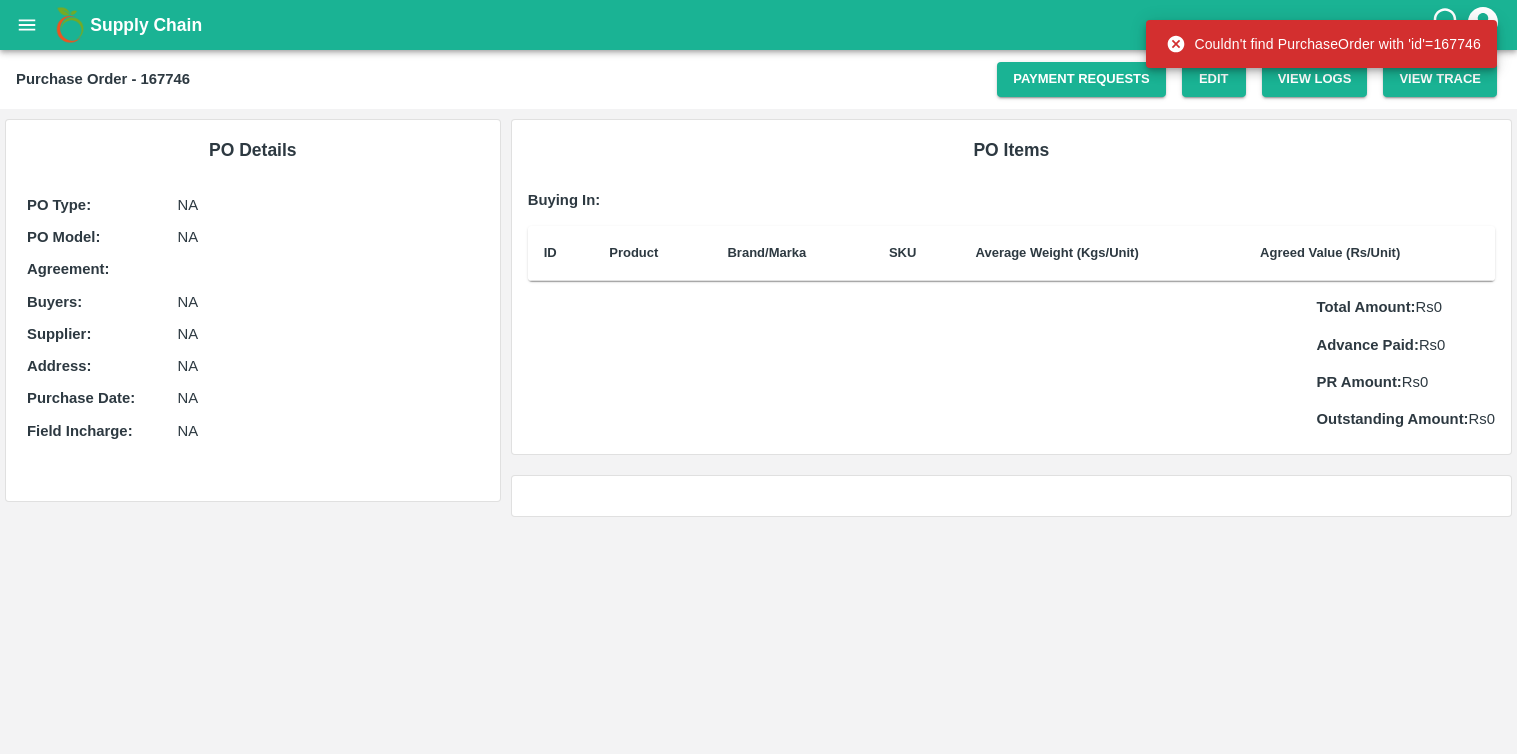 scroll, scrollTop: 0, scrollLeft: 0, axis: both 